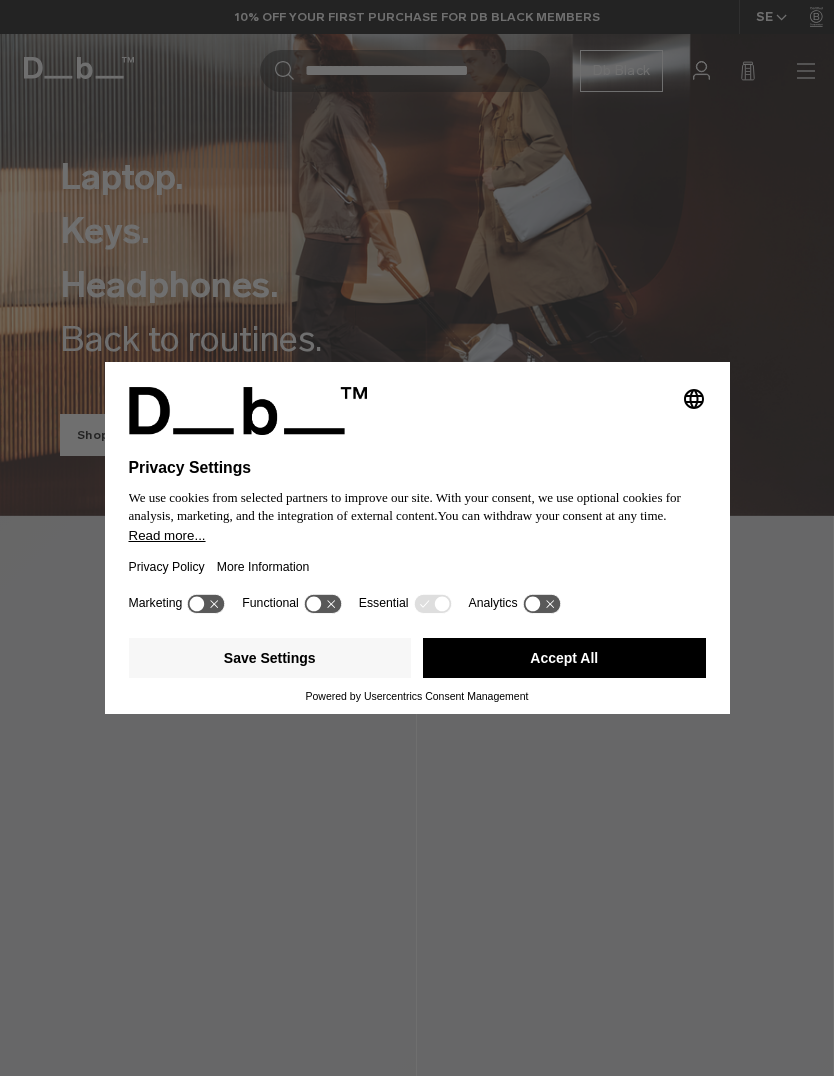 scroll, scrollTop: 0, scrollLeft: 0, axis: both 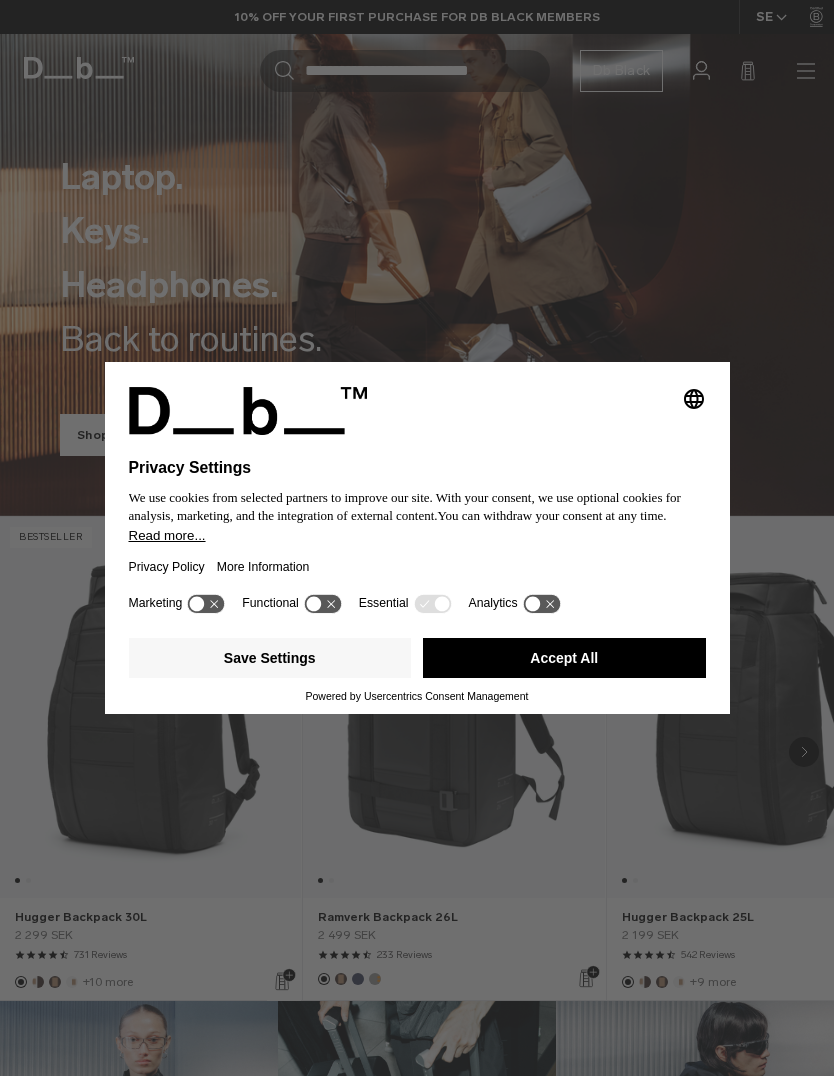 click on "Accept All" at bounding box center (564, 658) 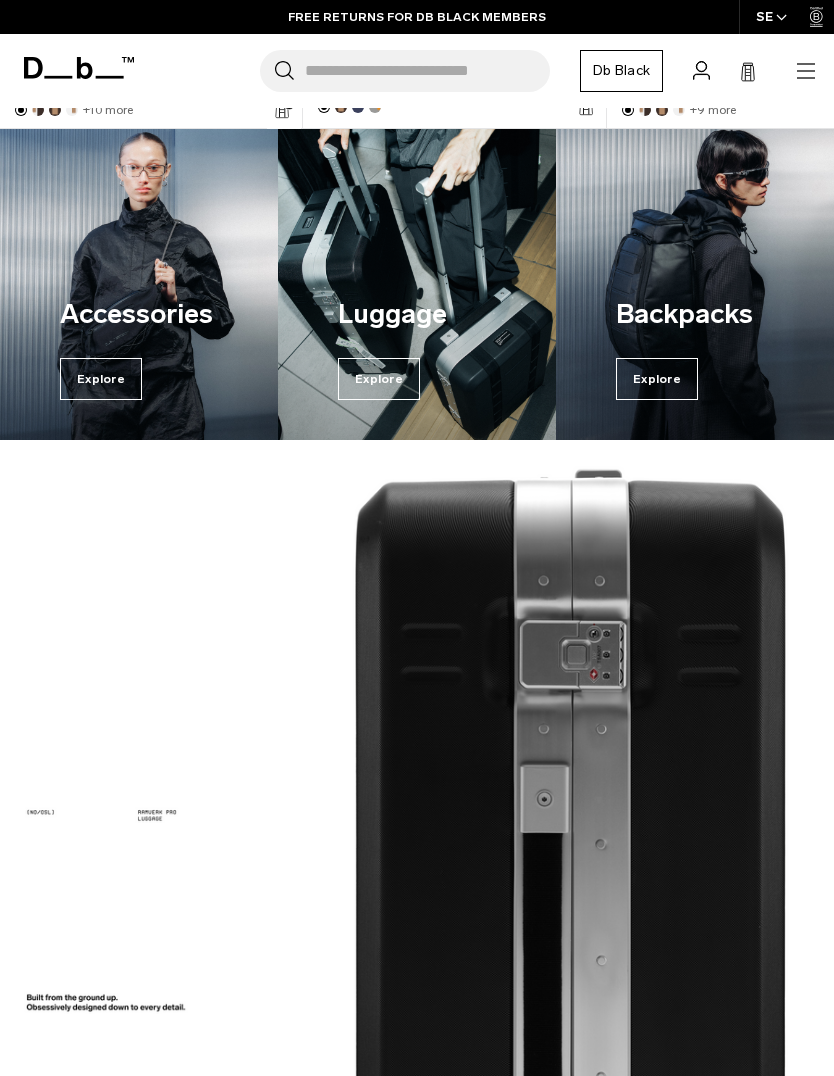 scroll, scrollTop: 870, scrollLeft: 0, axis: vertical 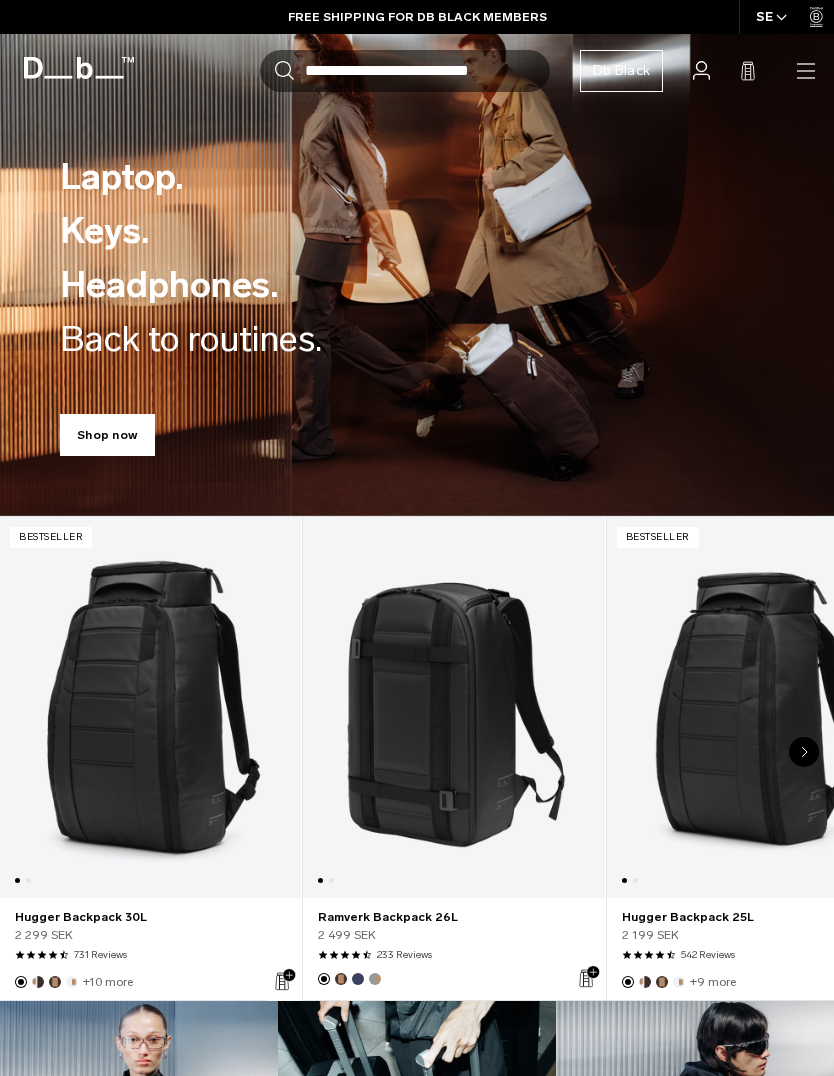 click on "Shop now" at bounding box center [107, 435] 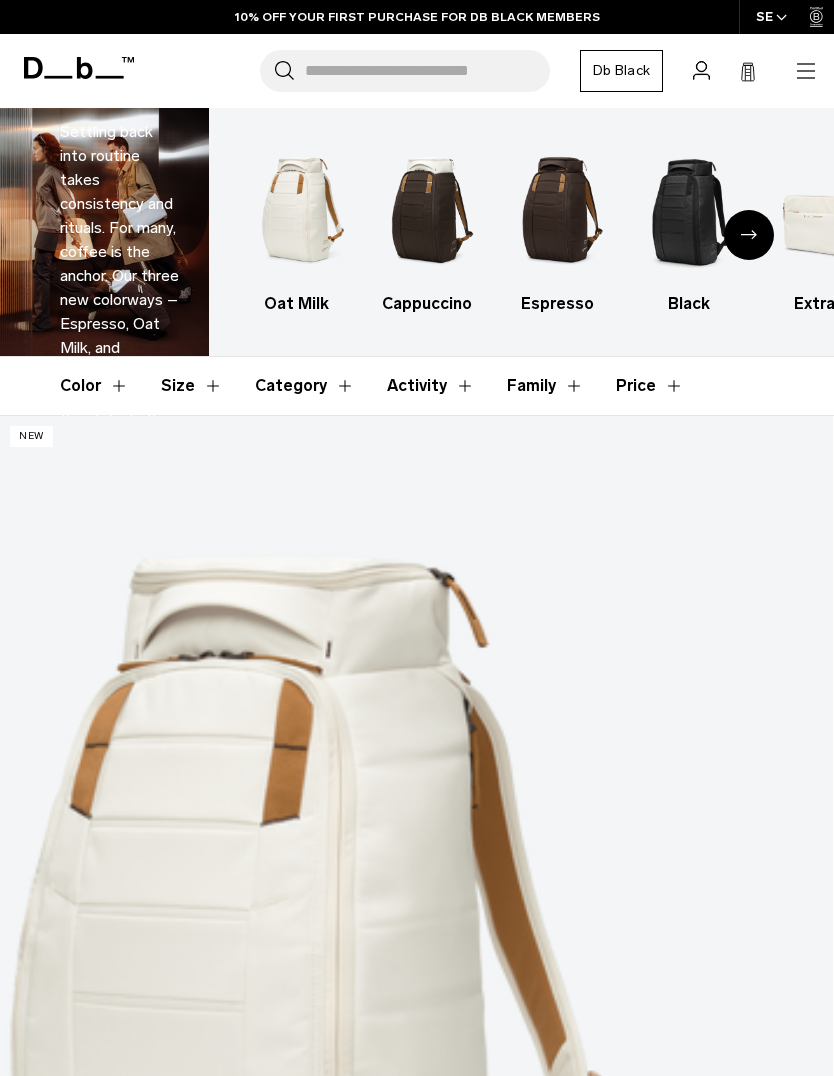 scroll, scrollTop: 0, scrollLeft: 0, axis: both 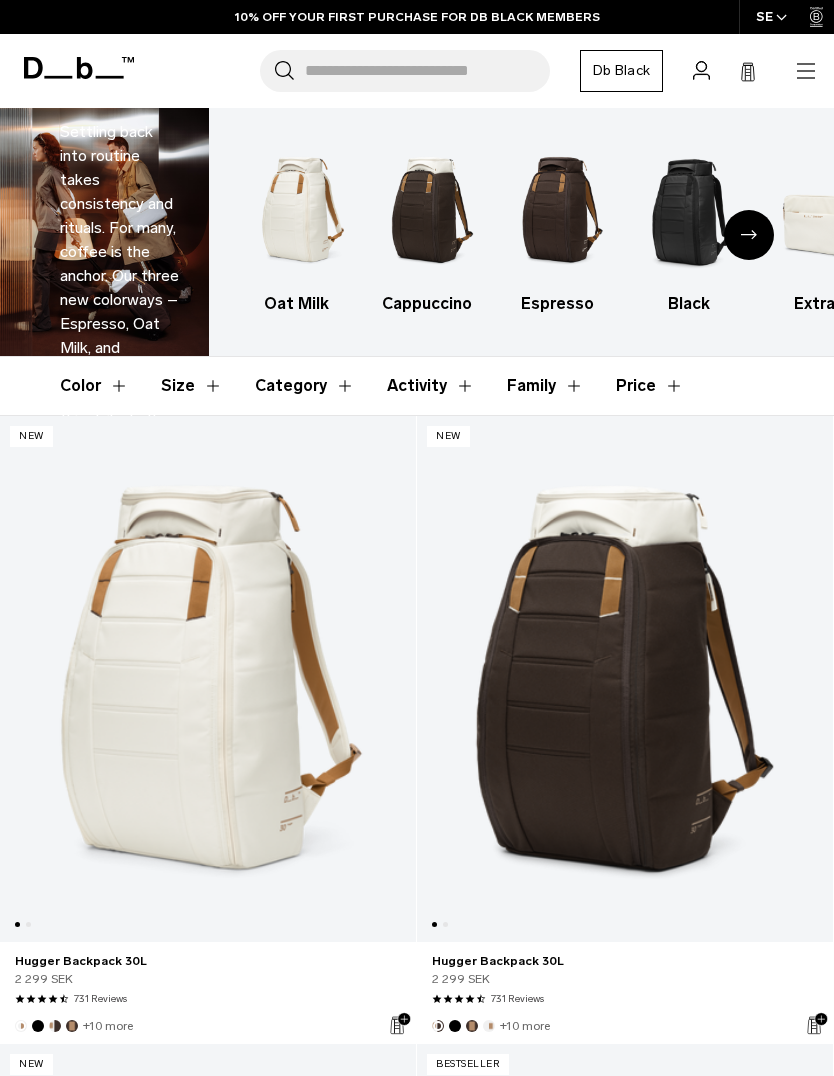 click on "Search for Bags, Luggage..." at bounding box center (427, 71) 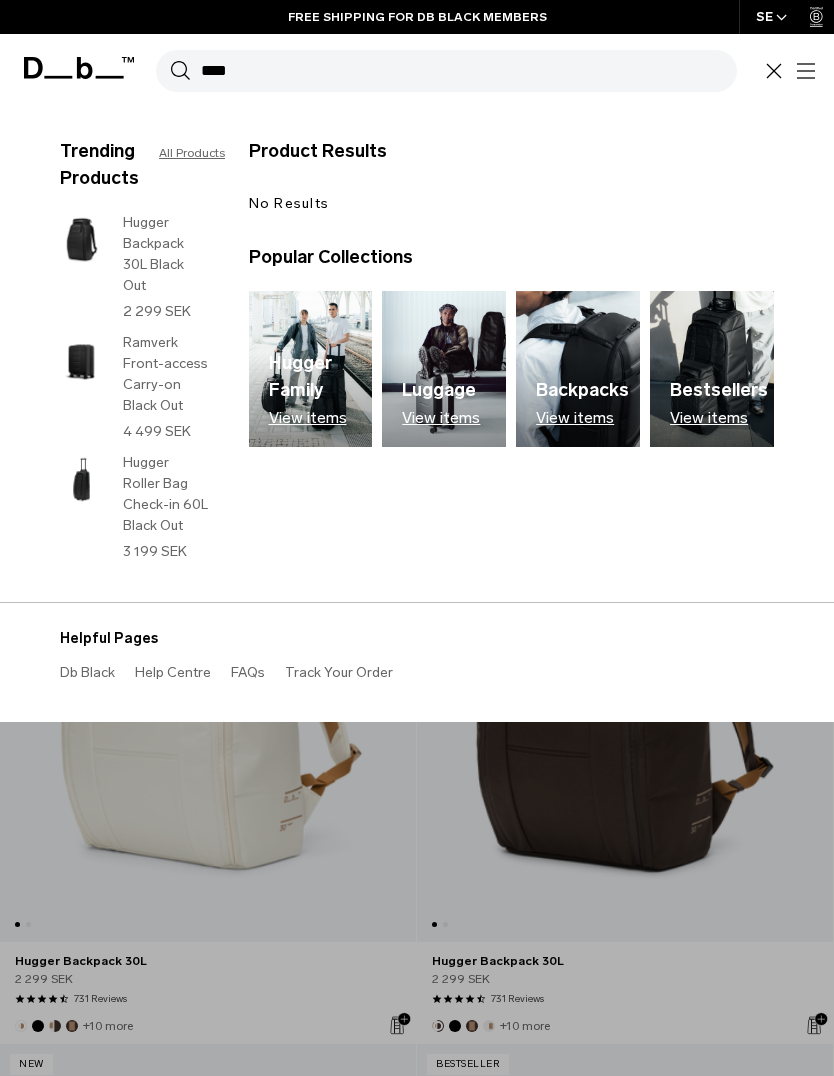 type on "****" 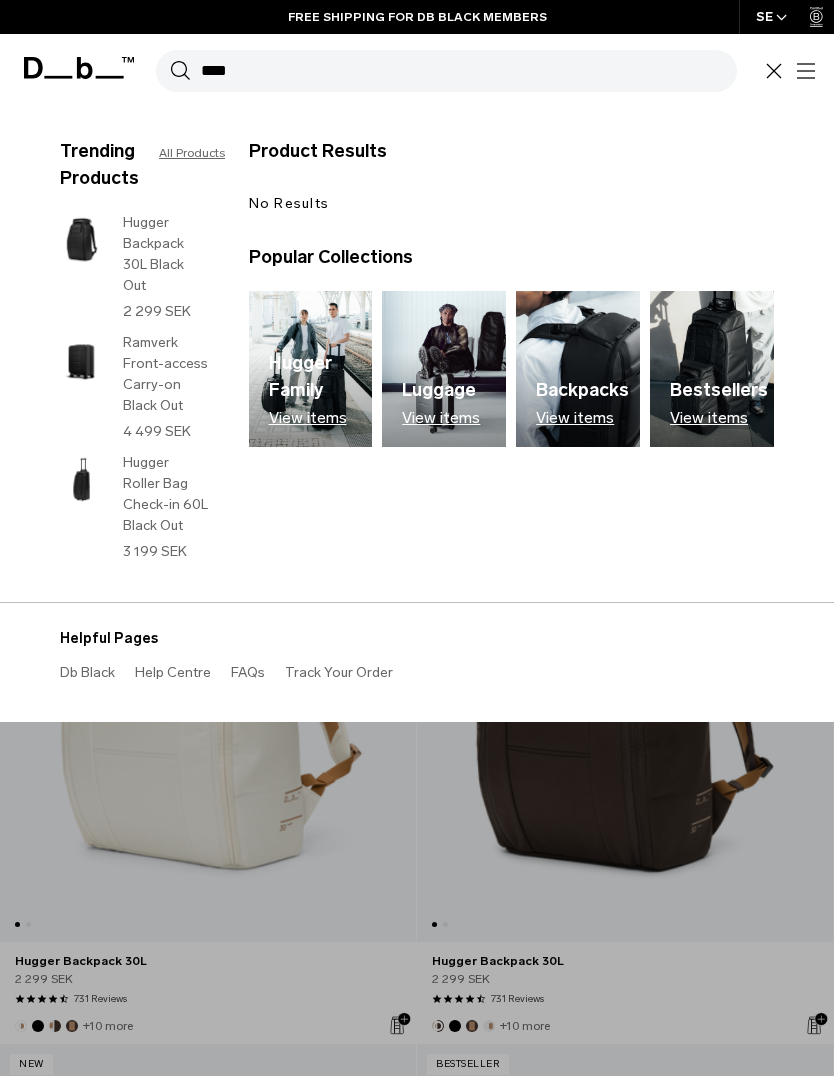 click on "Search" at bounding box center (180, 71) 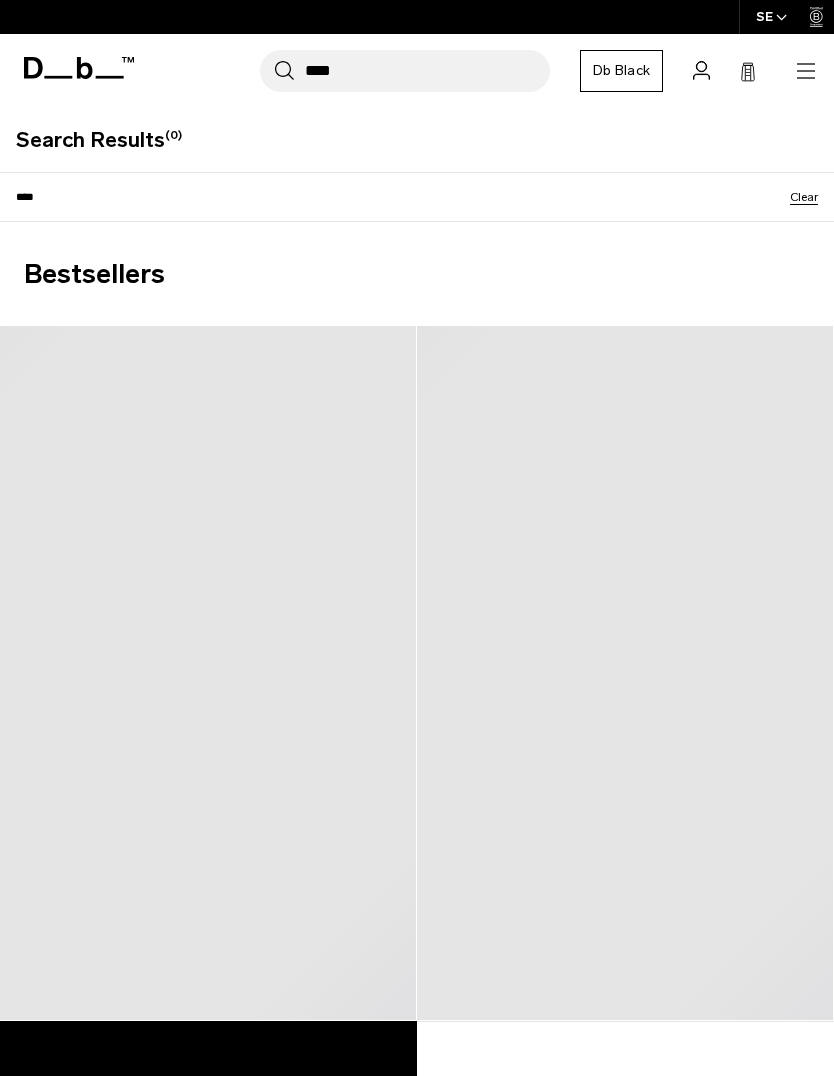 scroll, scrollTop: 0, scrollLeft: 0, axis: both 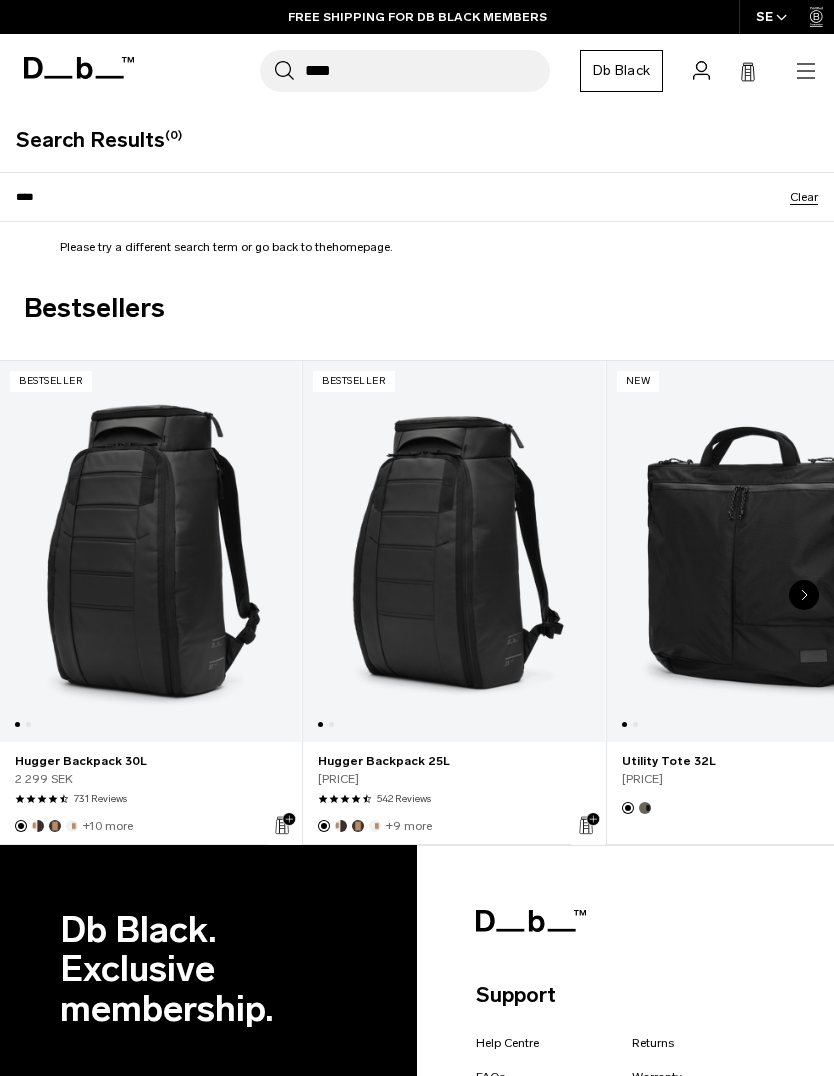click 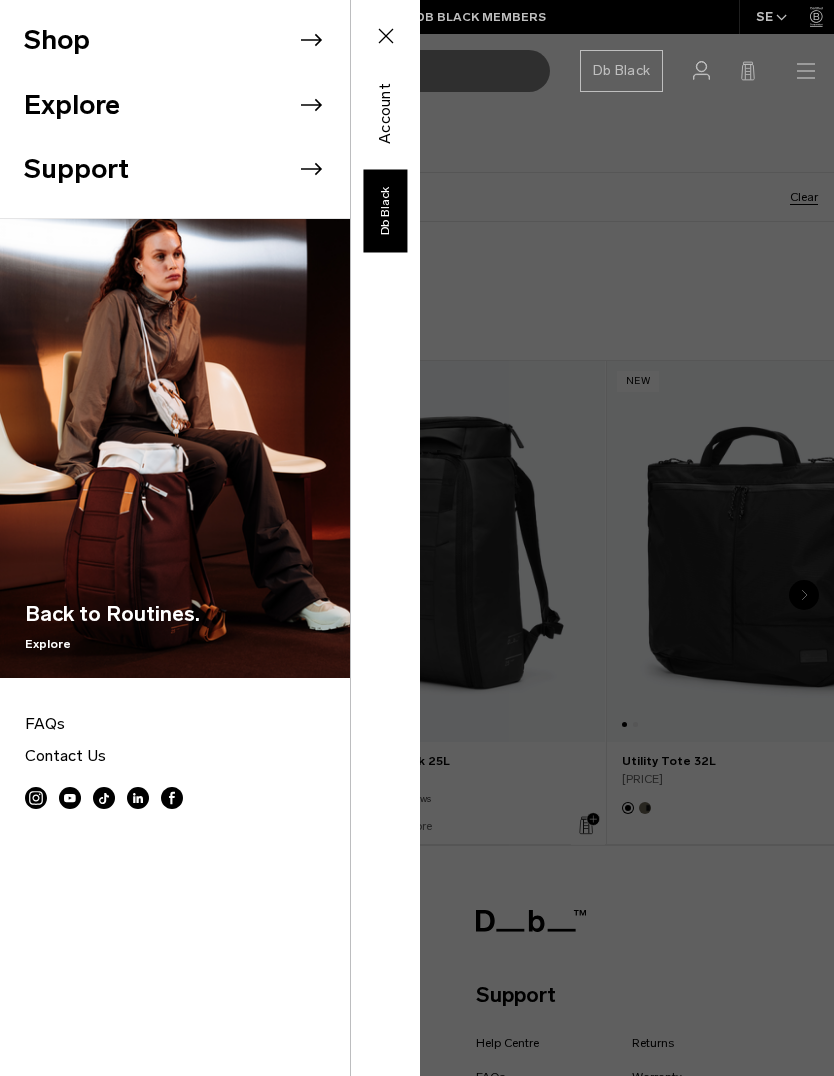 click on "Shop" at bounding box center (187, 40) 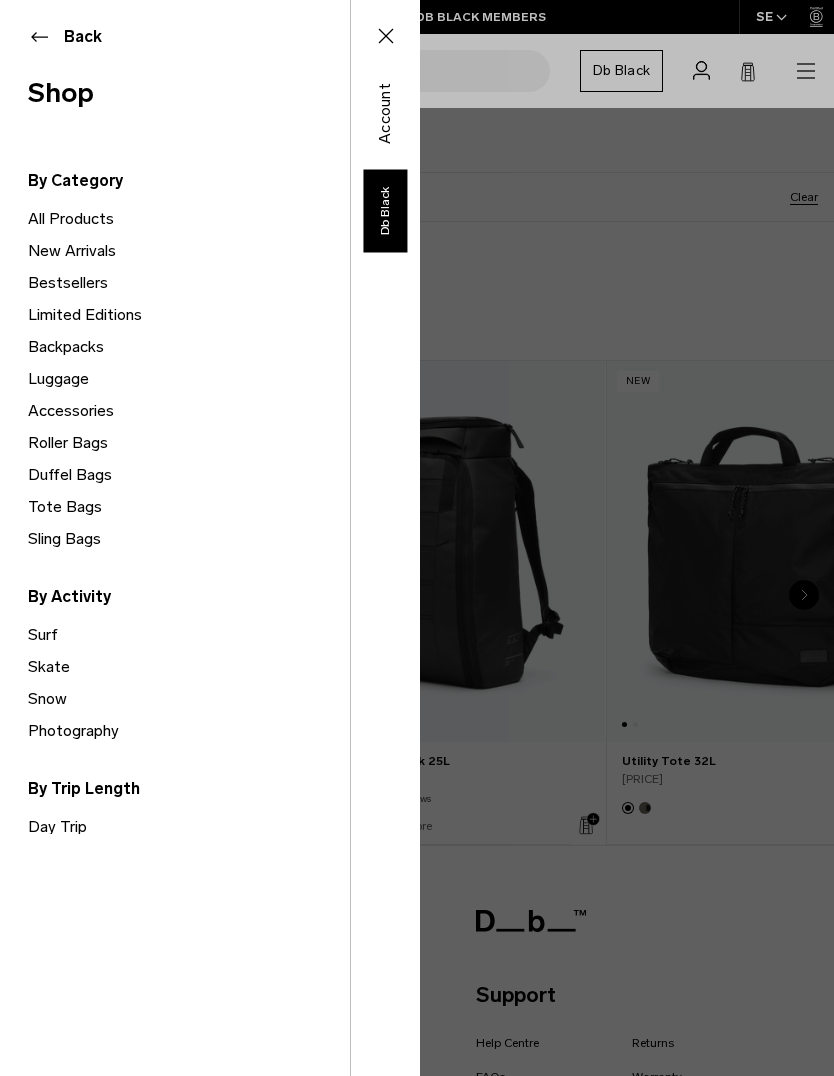 click on "Roller Bags" at bounding box center (189, 443) 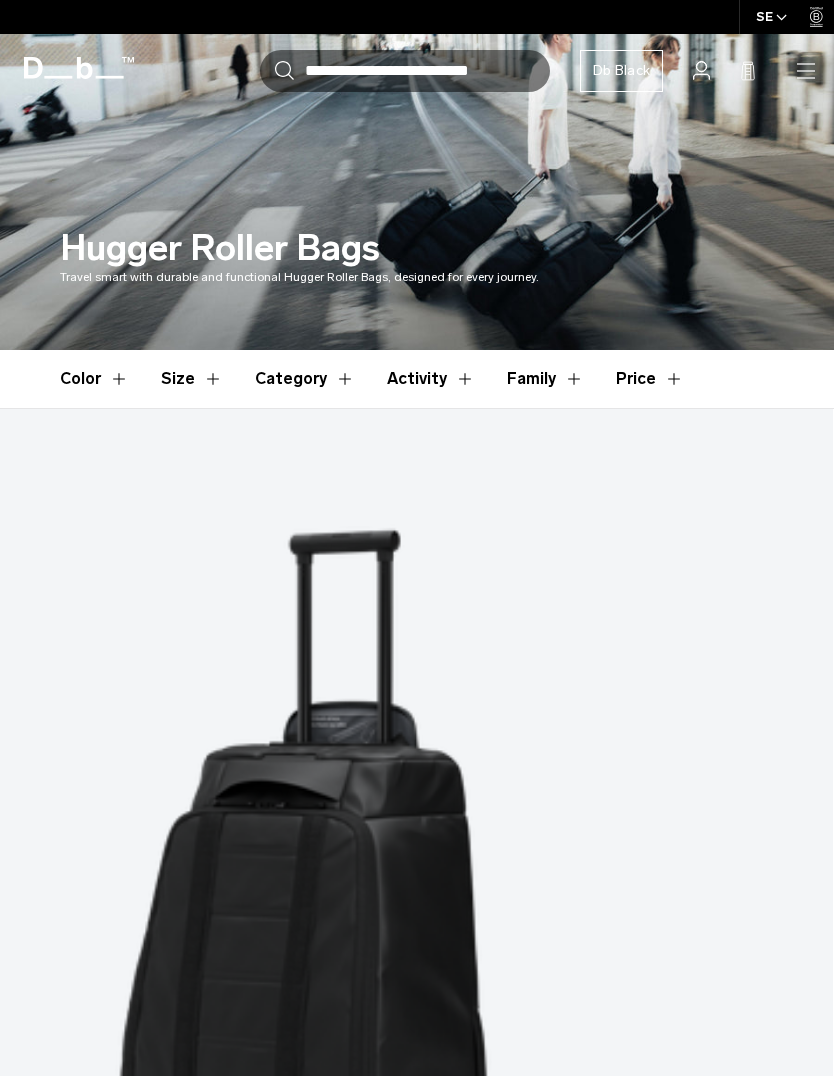 scroll, scrollTop: 0, scrollLeft: 0, axis: both 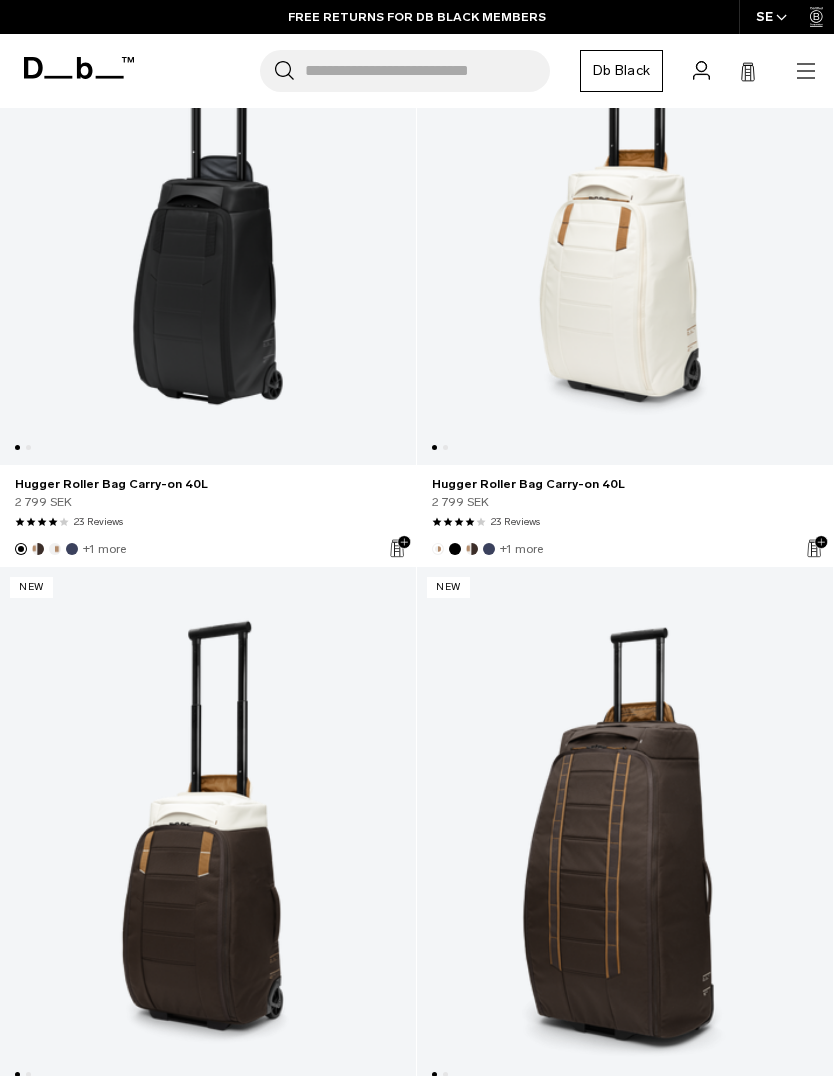 click at bounding box center (208, 202) 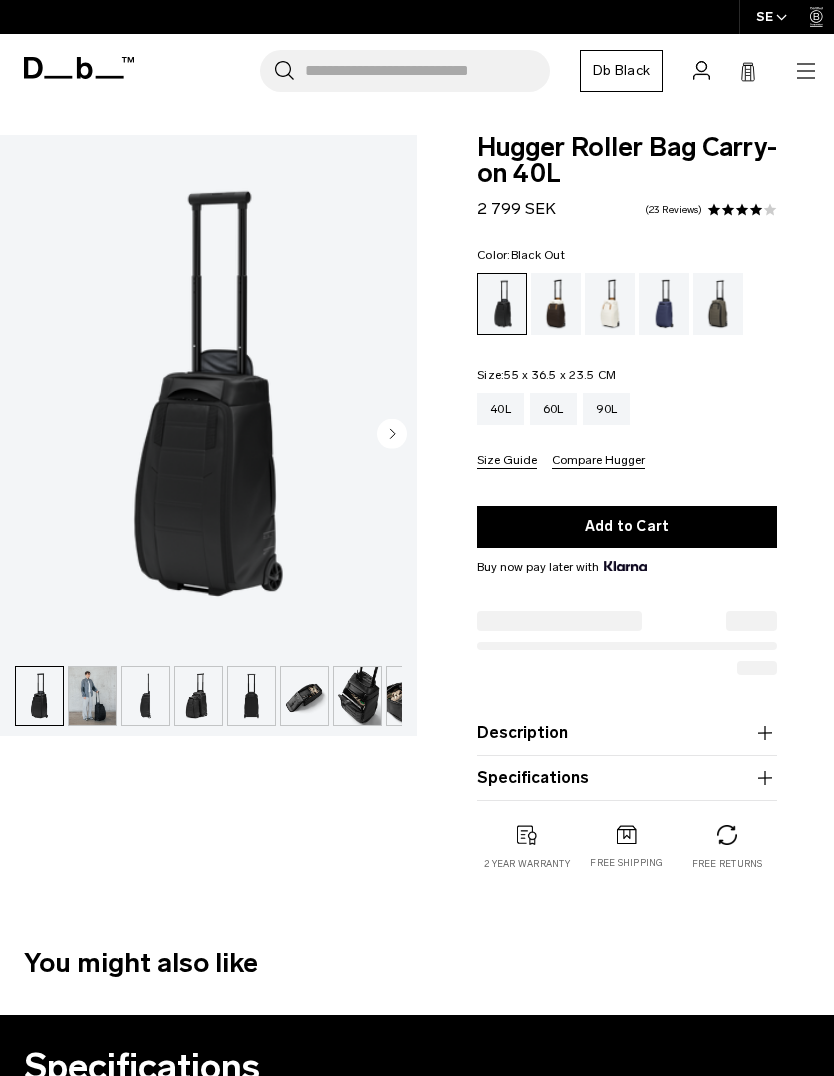scroll, scrollTop: 0, scrollLeft: 0, axis: both 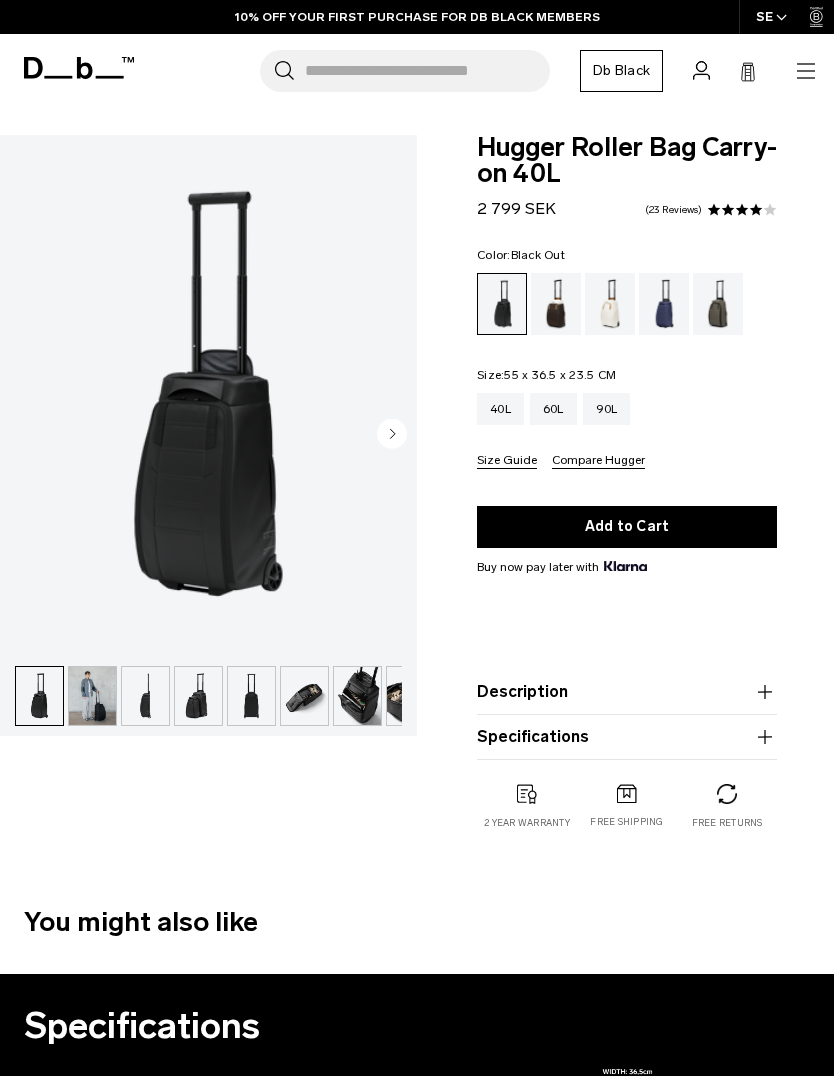 click at bounding box center (92, 696) 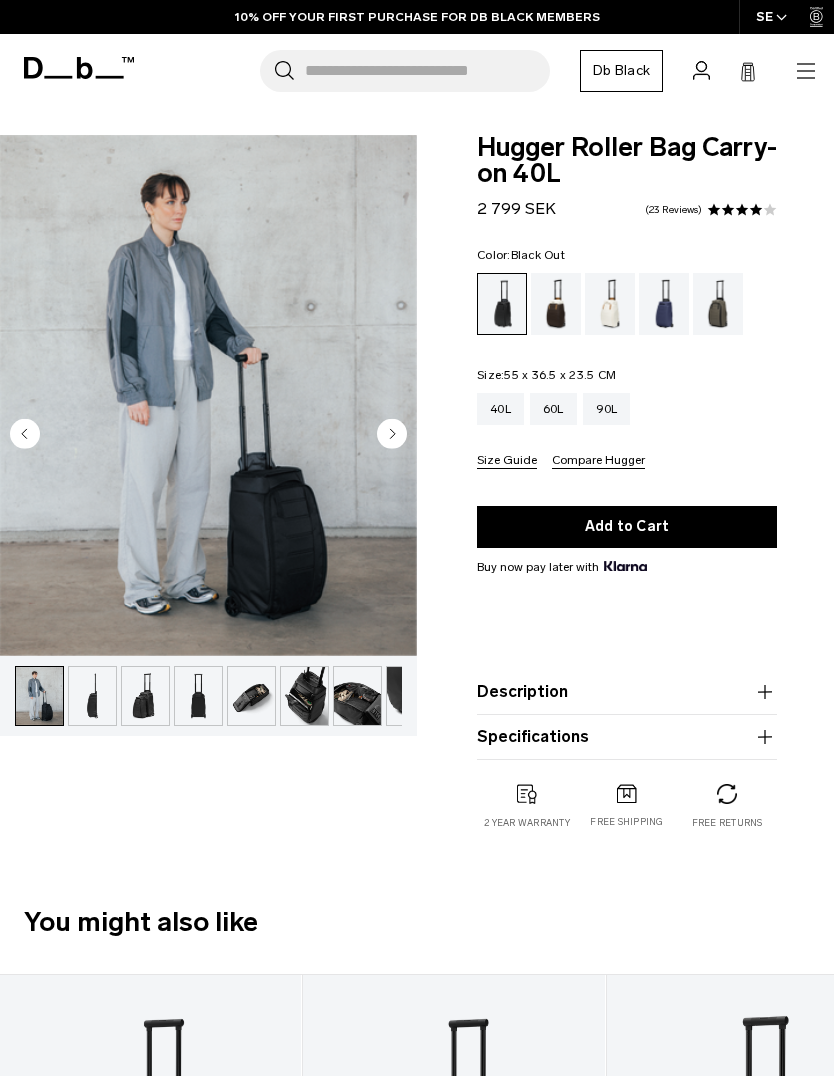 click at bounding box center [145, 696] 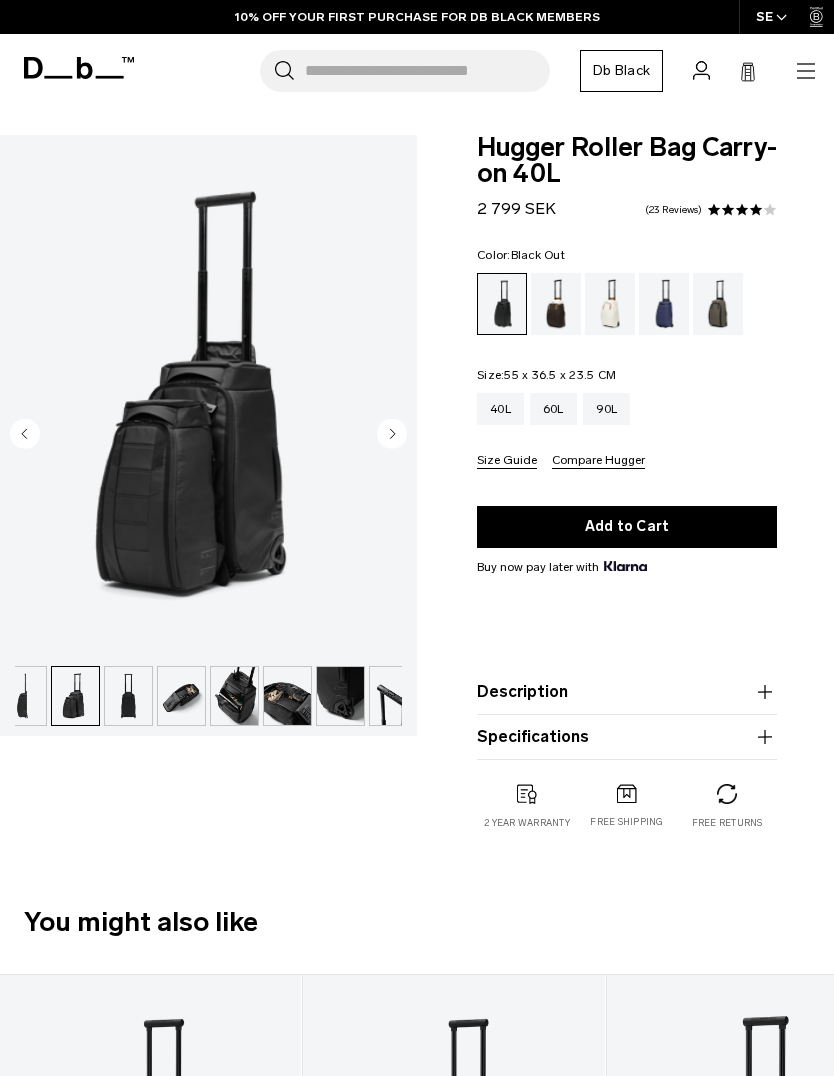 scroll, scrollTop: 0, scrollLeft: 159, axis: horizontal 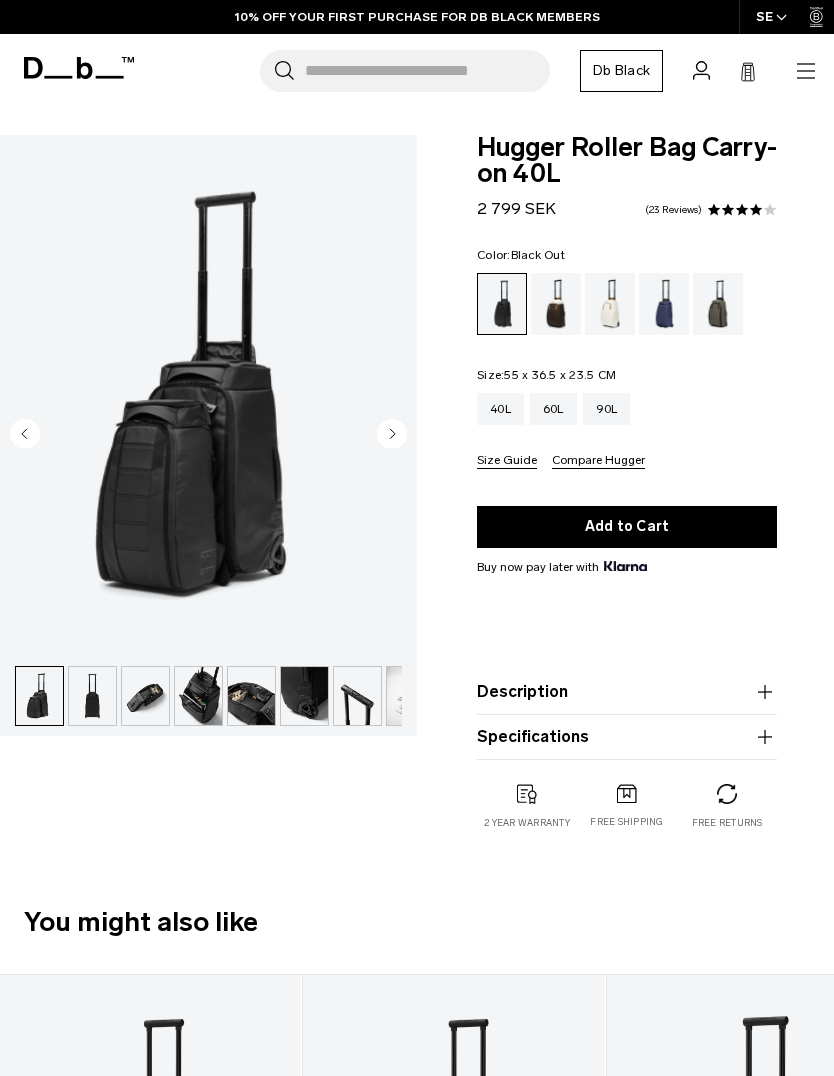 click at bounding box center (198, 696) 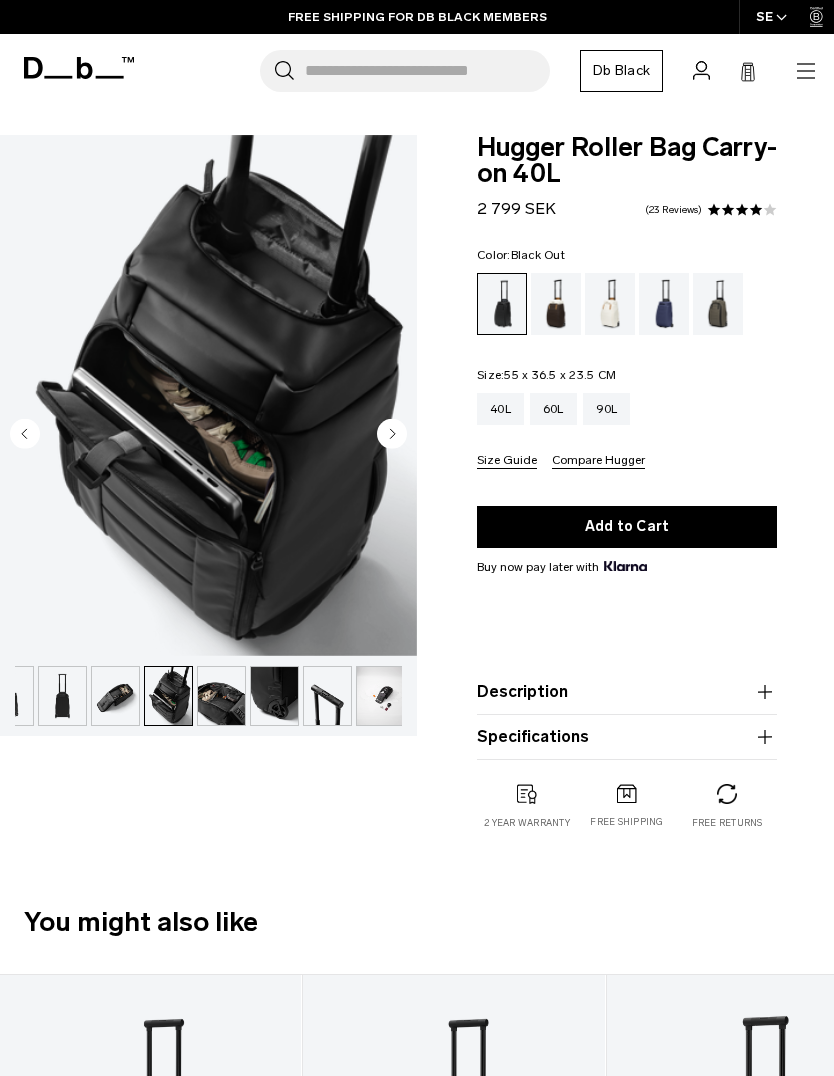 scroll, scrollTop: 0, scrollLeft: 192, axis: horizontal 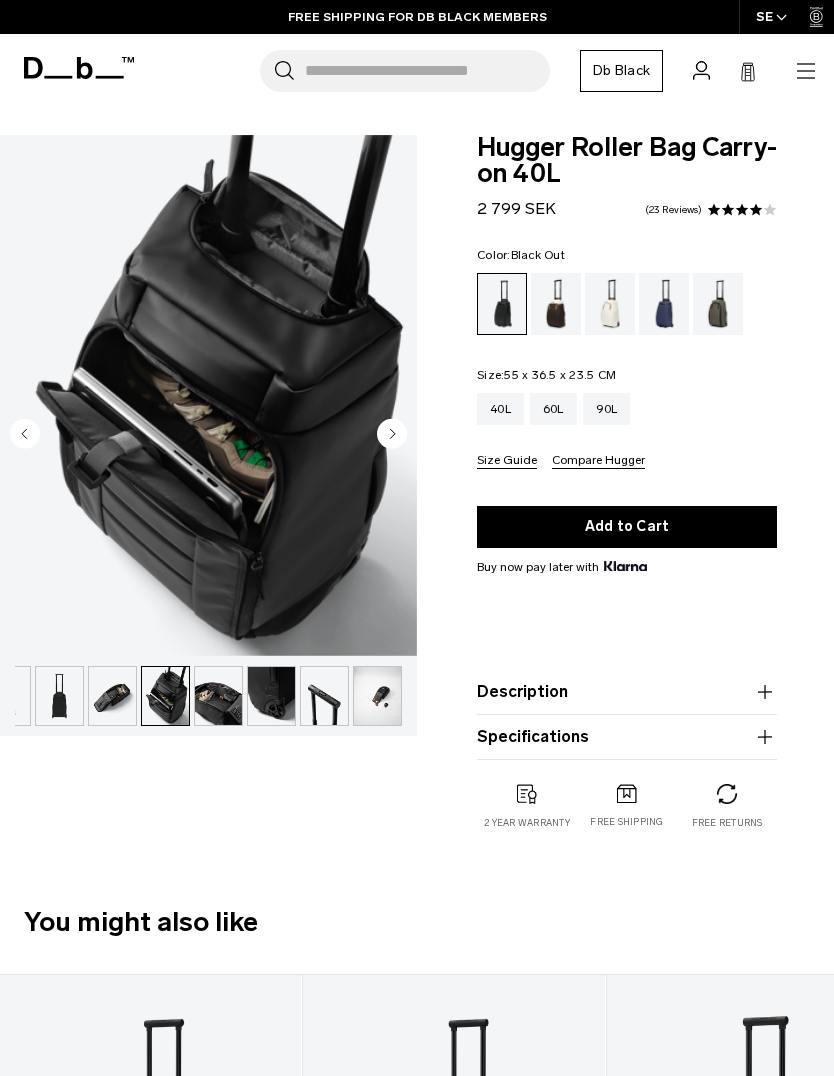 click at bounding box center (218, 696) 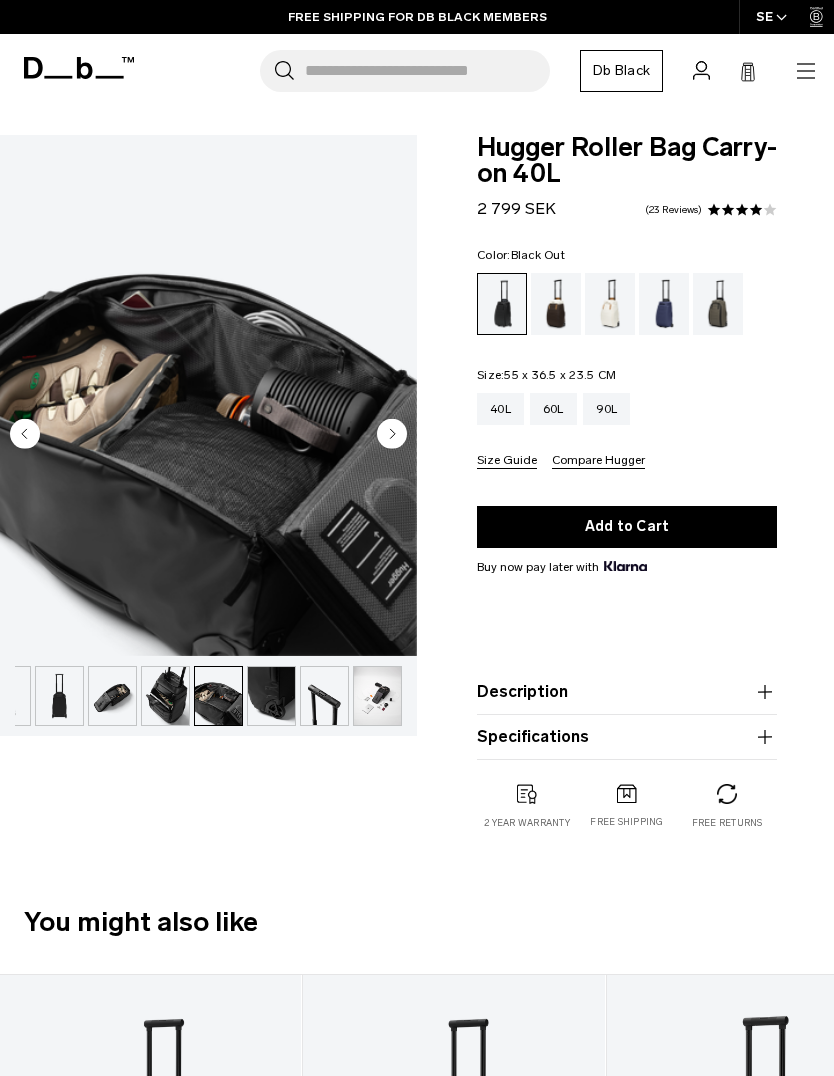 click at bounding box center (271, 696) 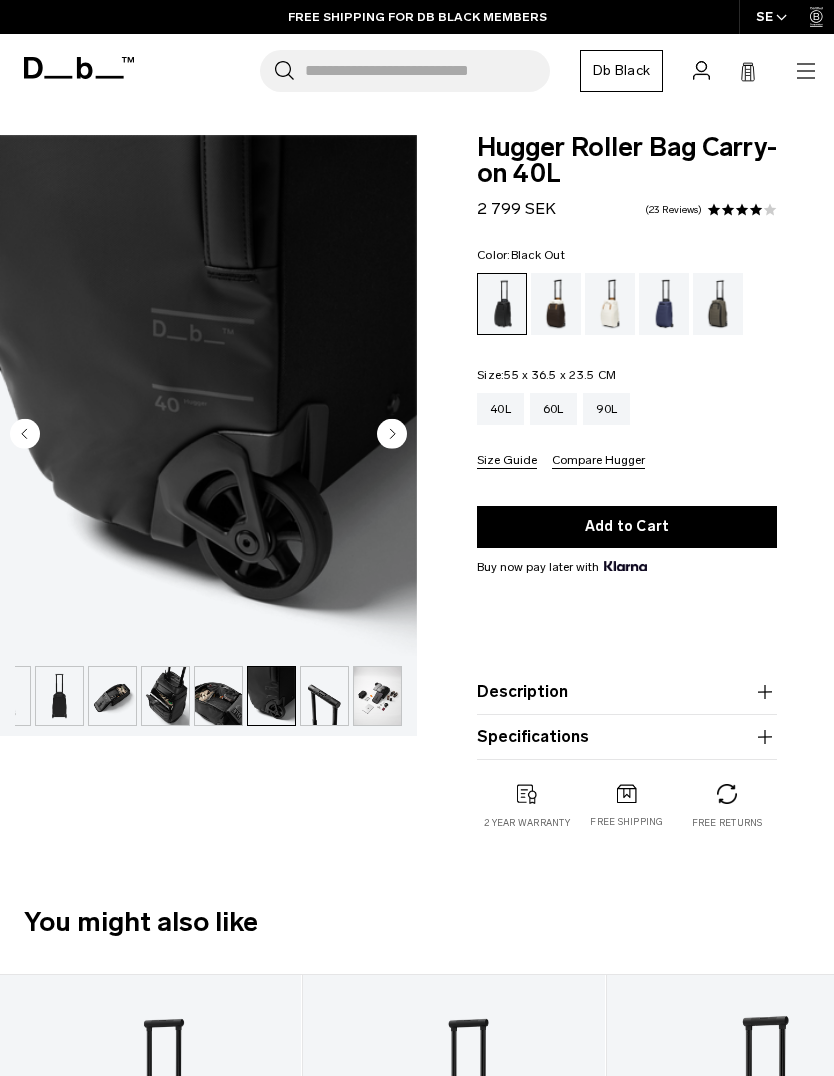 click at bounding box center [377, 696] 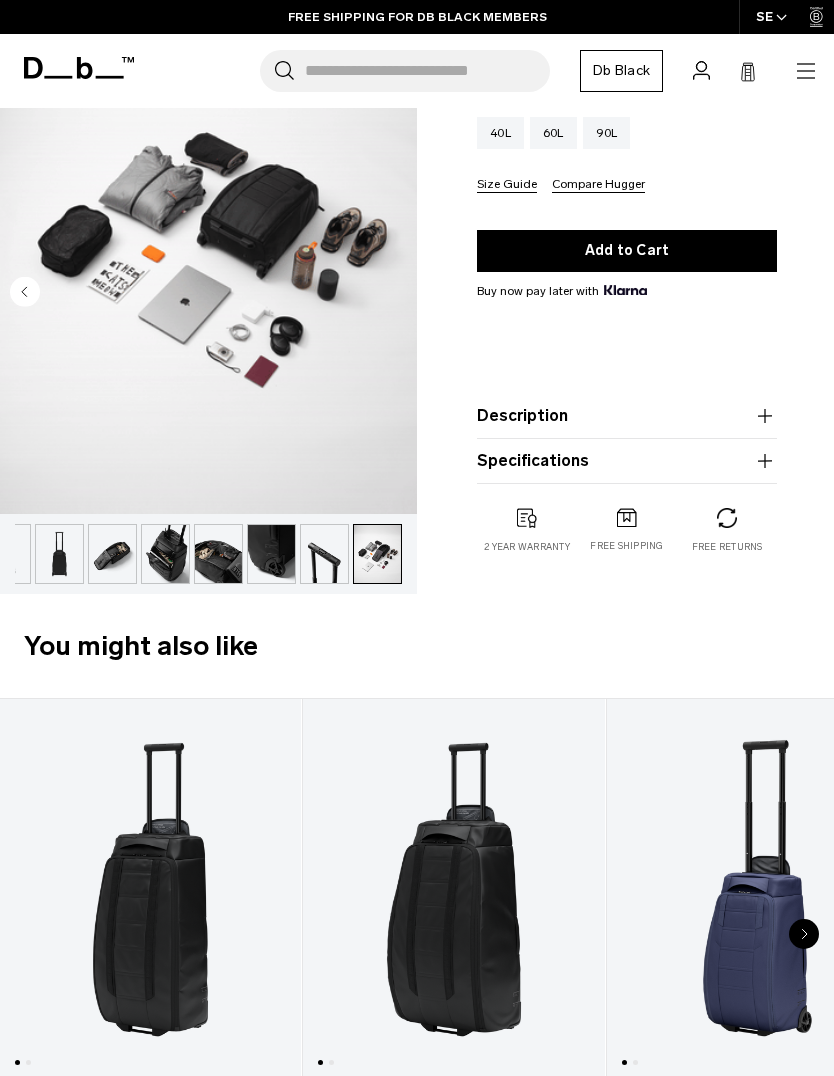 scroll, scrollTop: 0, scrollLeft: 0, axis: both 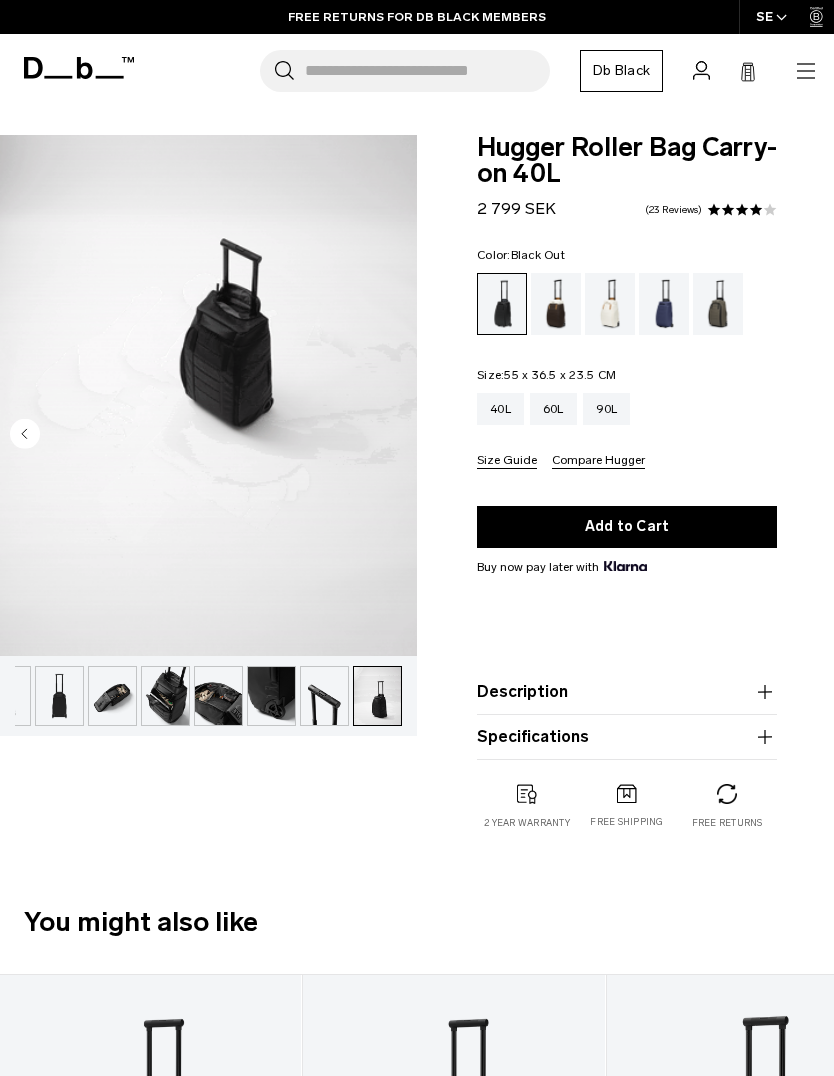 click at bounding box center [112, 696] 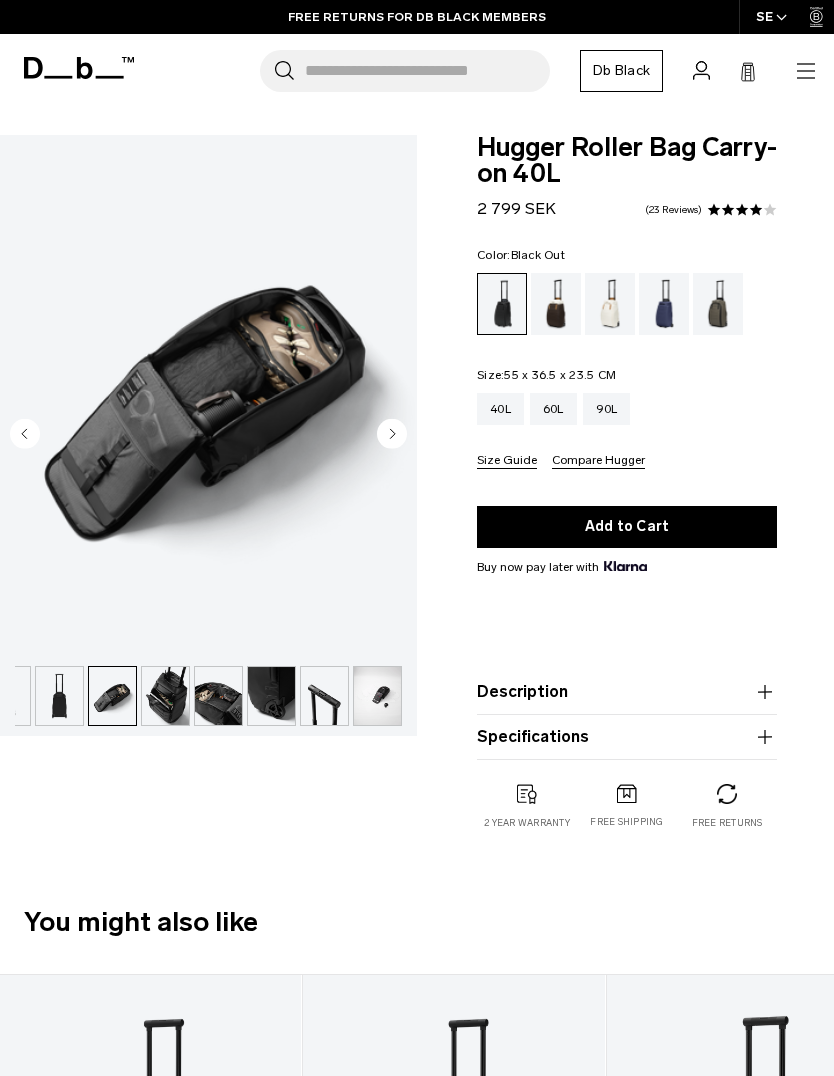 click at bounding box center [165, 696] 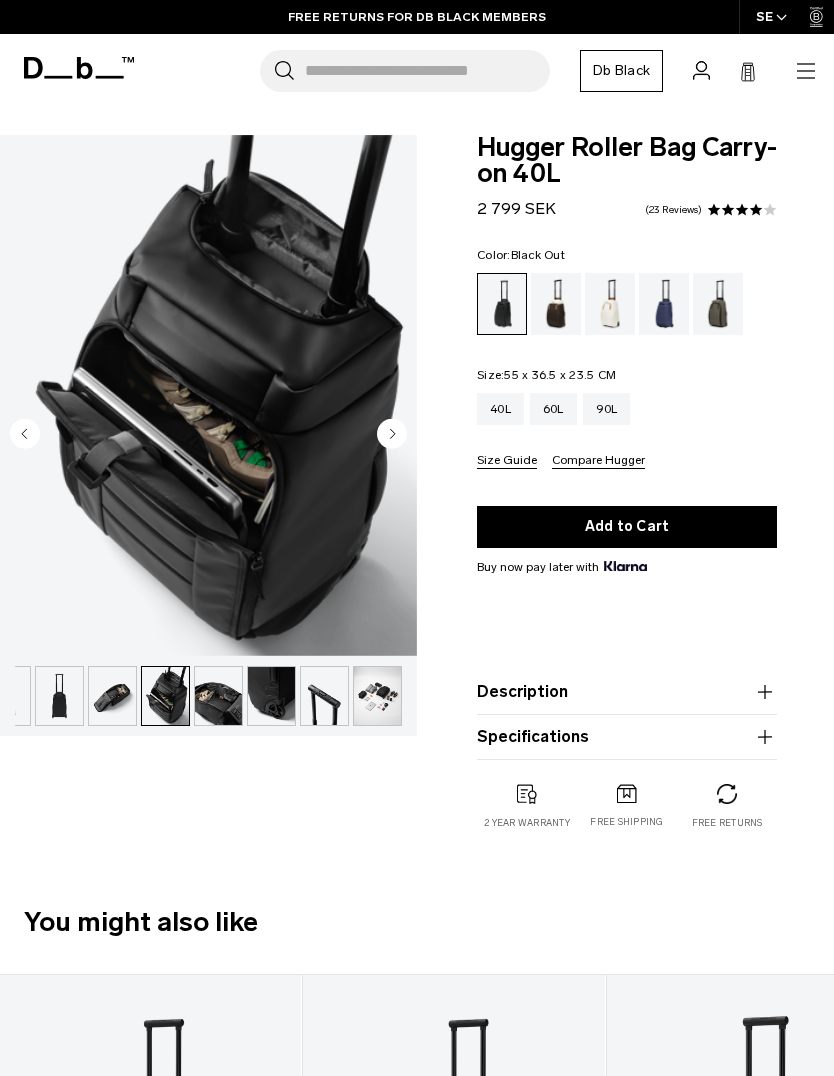 click at bounding box center (218, 696) 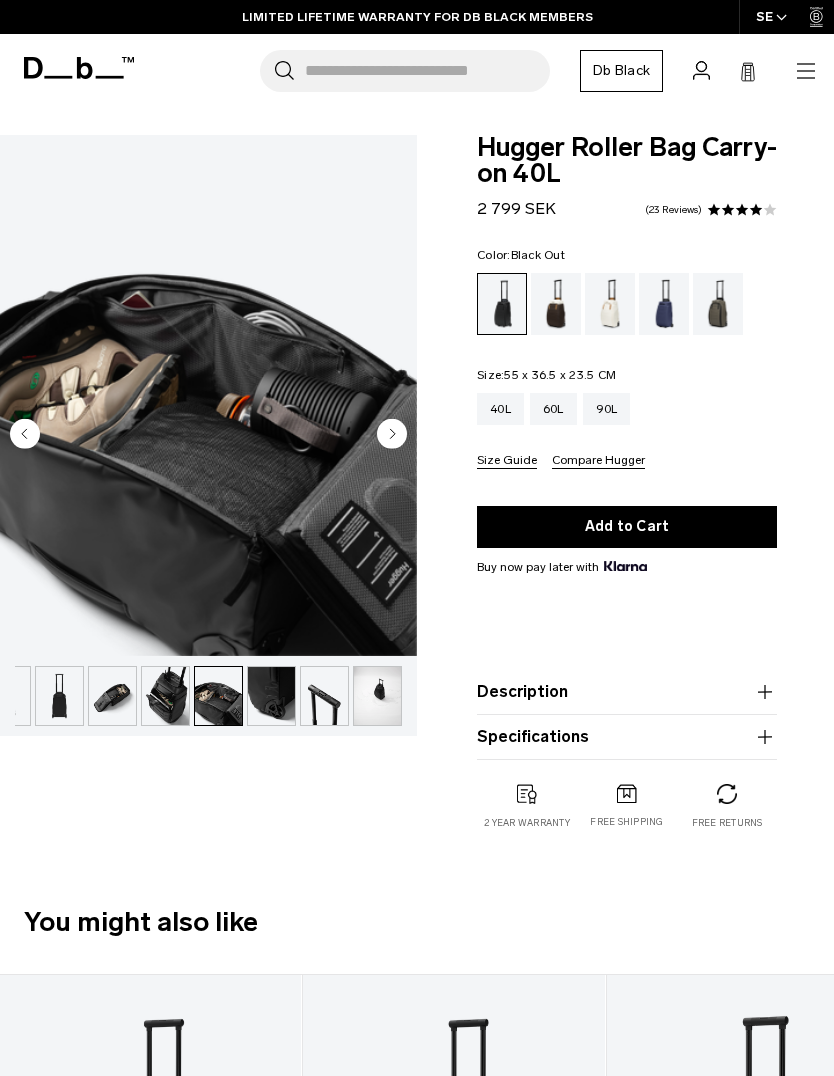 click at bounding box center [271, 696] 